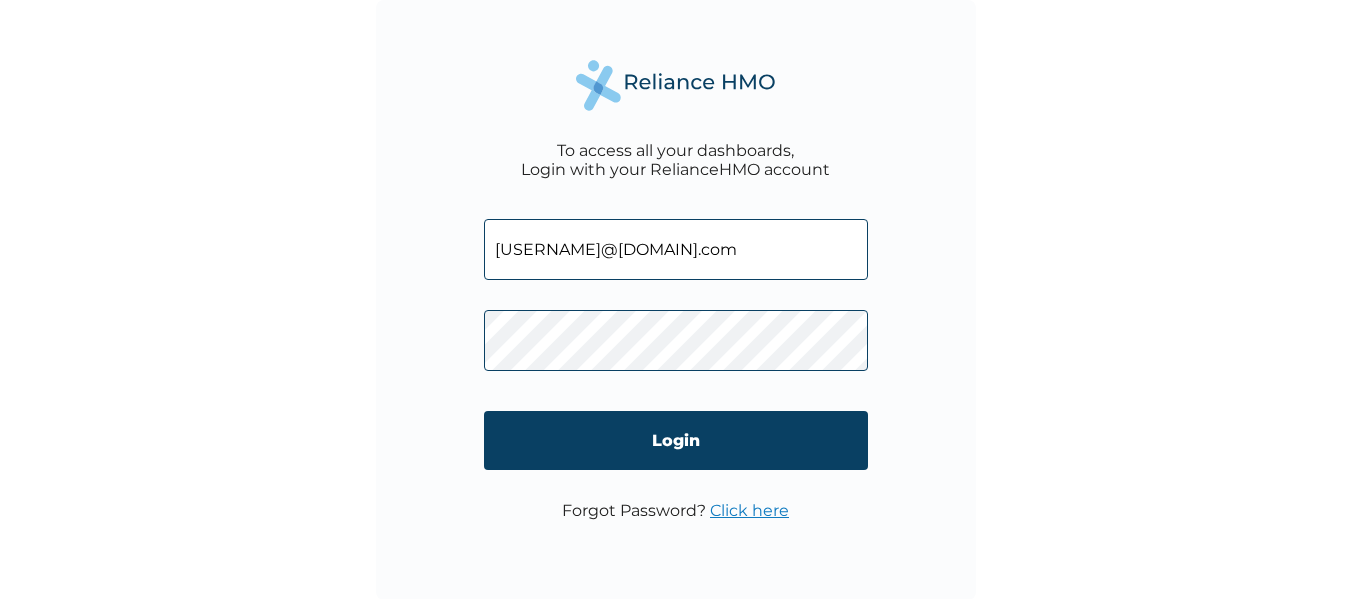 scroll, scrollTop: 0, scrollLeft: 0, axis: both 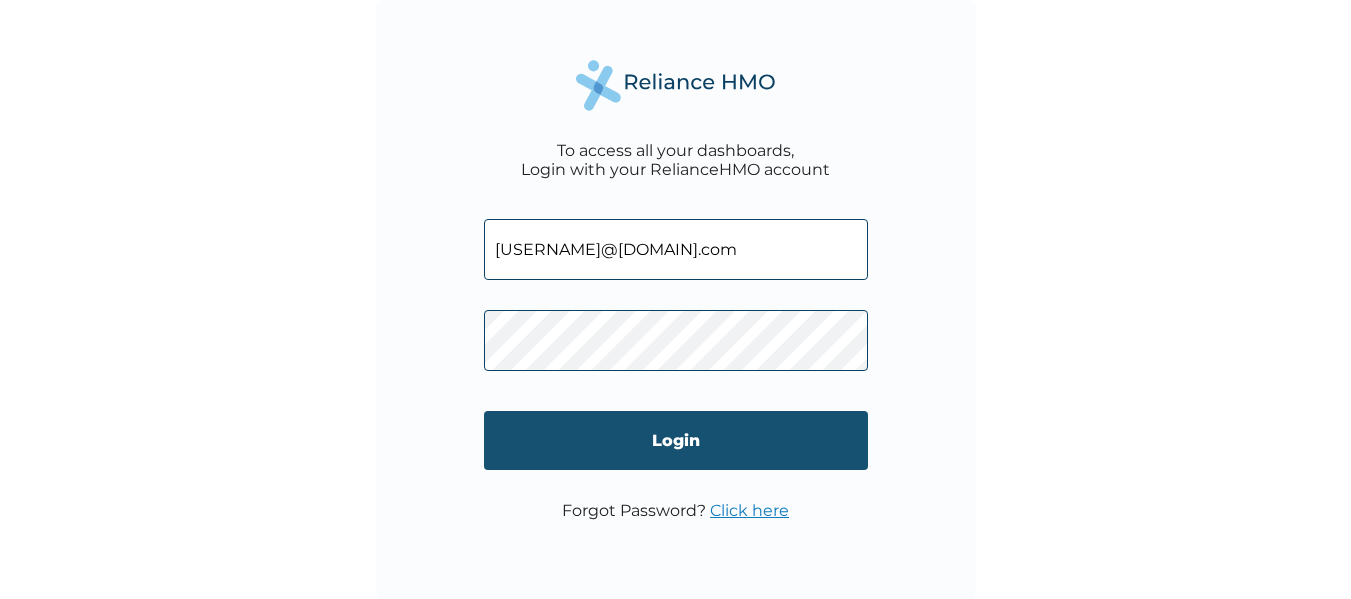 click on "Login" at bounding box center (676, 440) 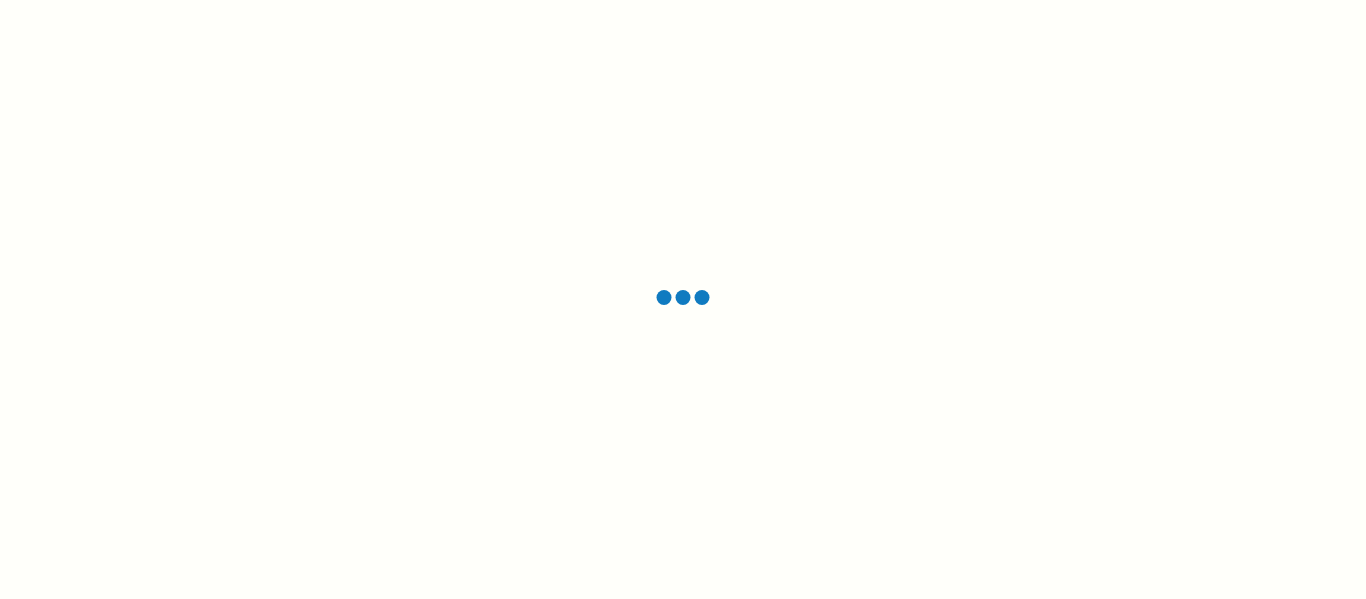 scroll, scrollTop: 0, scrollLeft: 0, axis: both 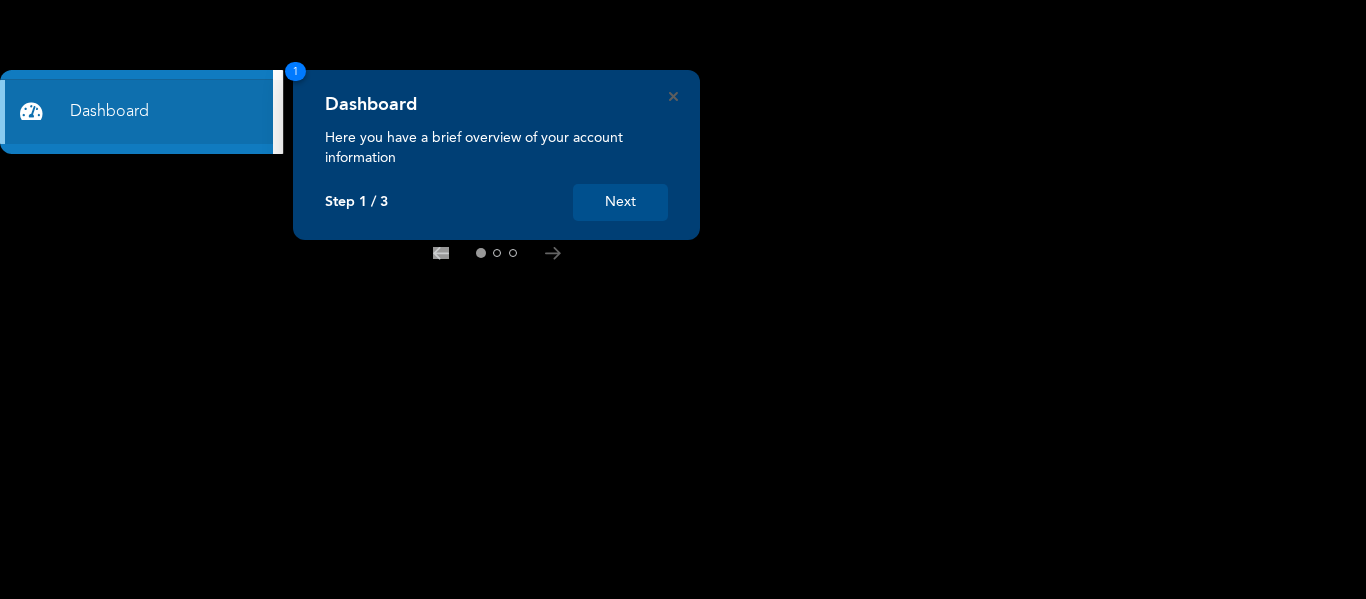 click on "Next" at bounding box center [620, 202] 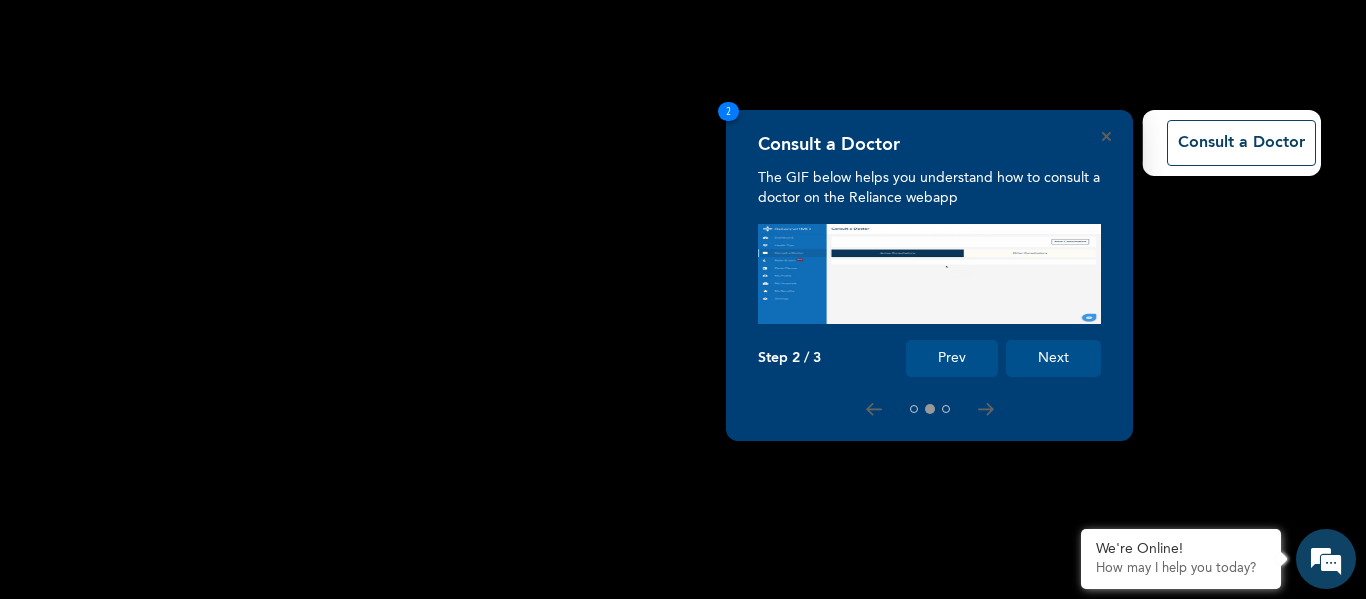 click on "Next" at bounding box center [1053, 358] 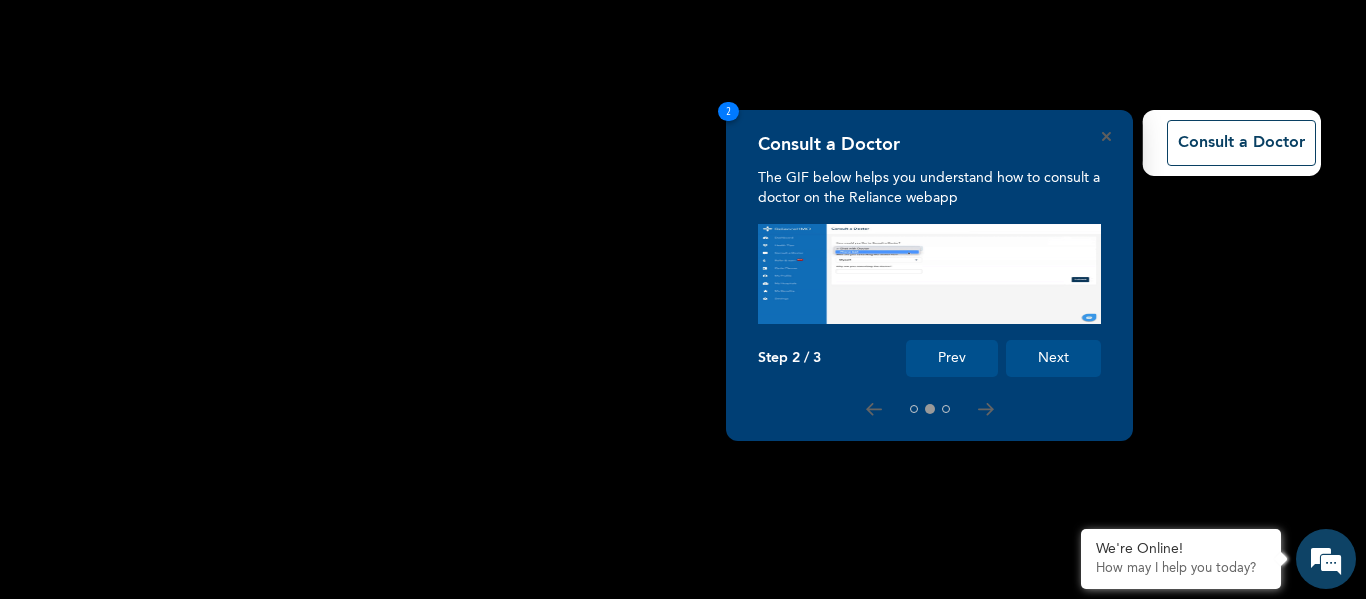 scroll, scrollTop: 175, scrollLeft: 0, axis: vertical 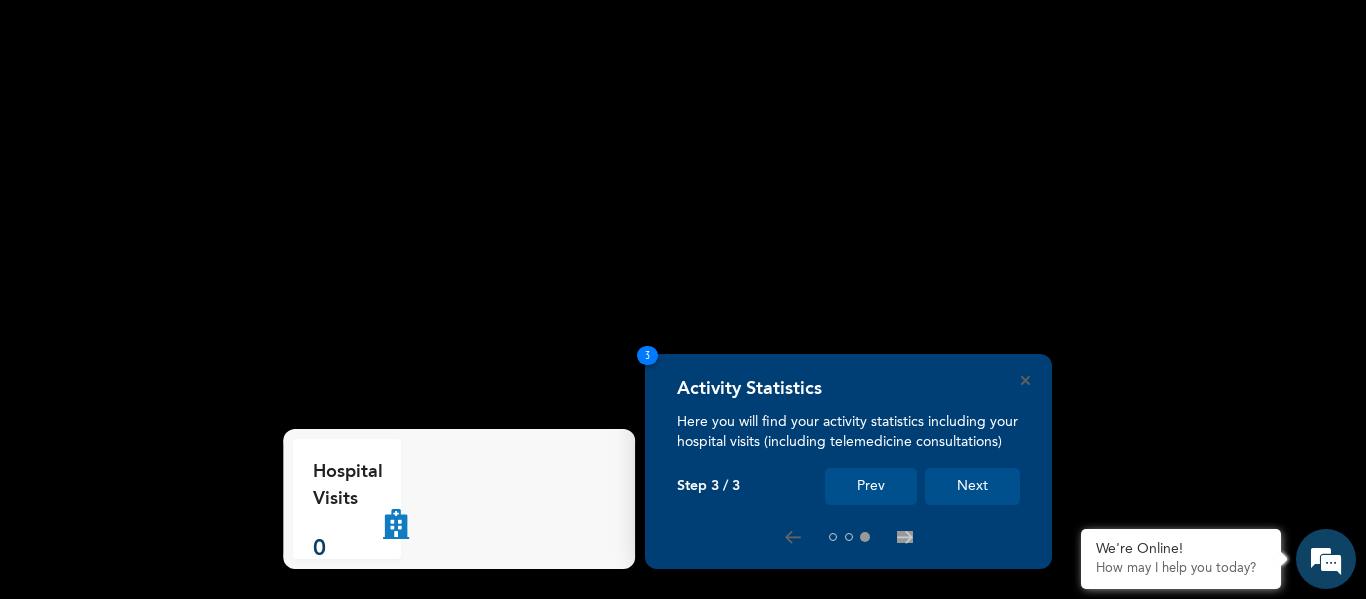 click on "Next" at bounding box center (972, 486) 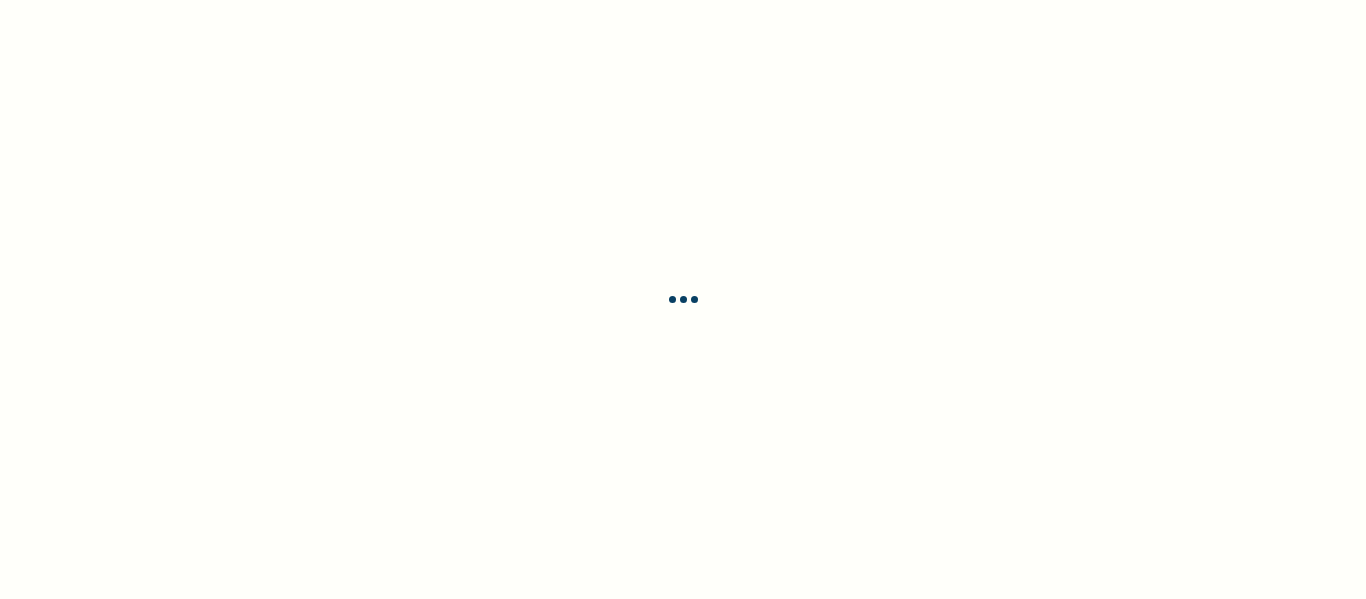 scroll, scrollTop: 0, scrollLeft: 0, axis: both 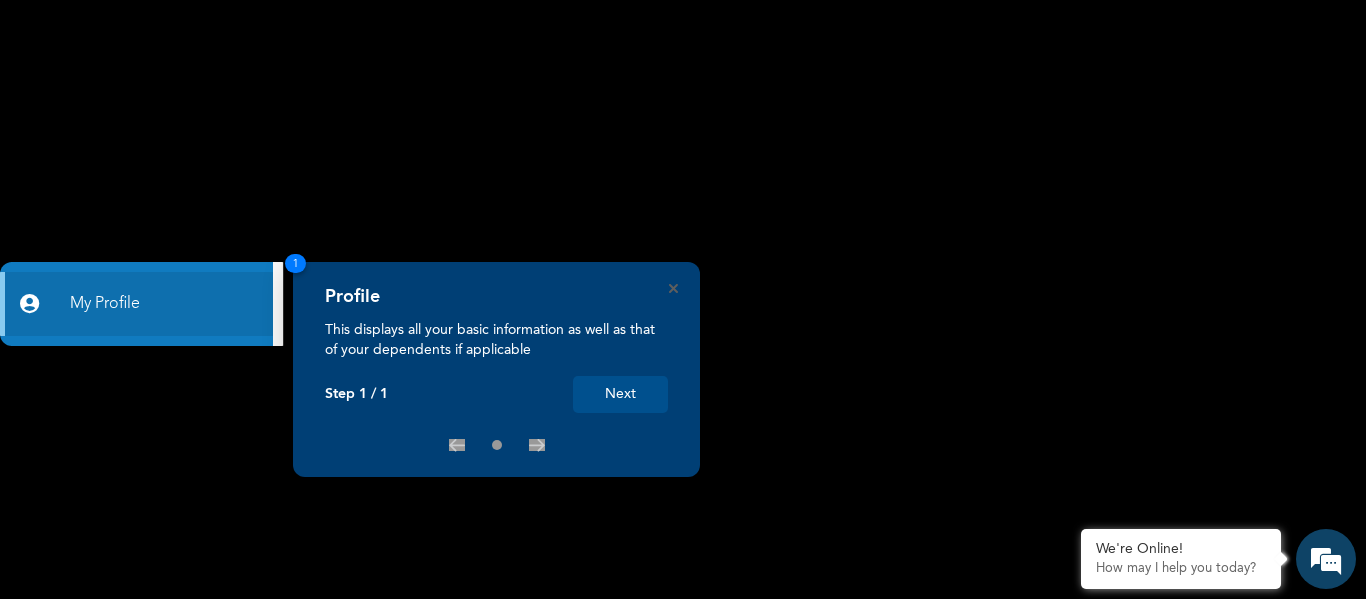 click on "Next" at bounding box center (620, 394) 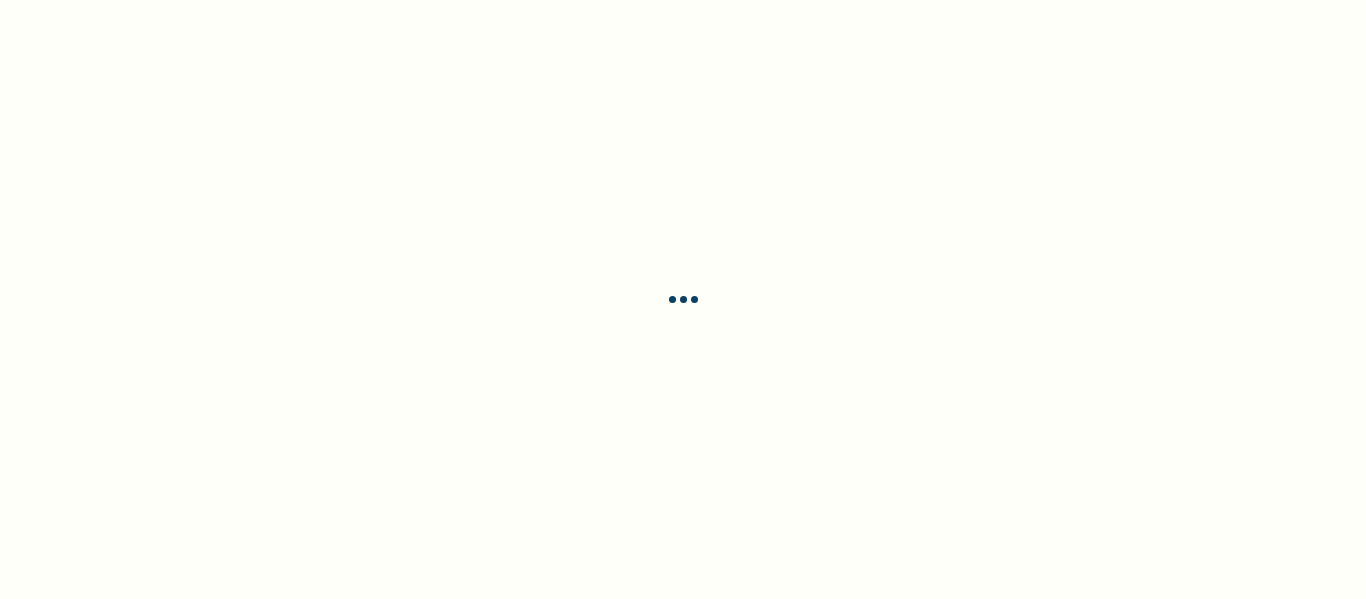 scroll, scrollTop: 0, scrollLeft: 0, axis: both 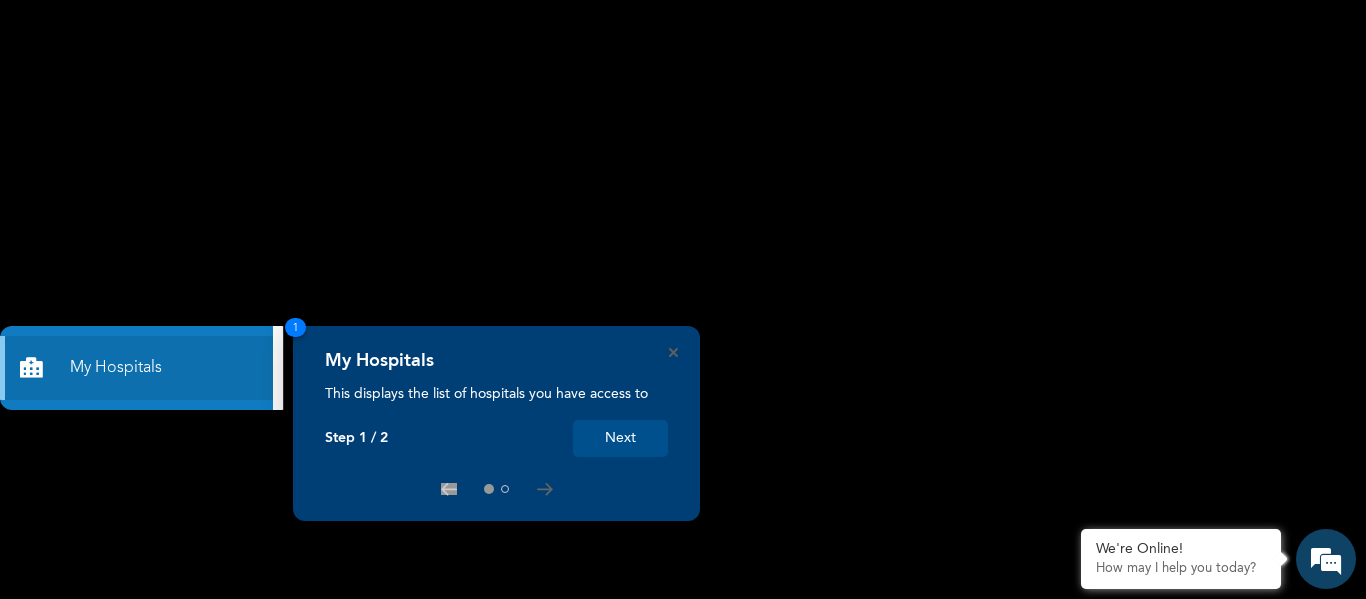 click on "Next" at bounding box center (620, 438) 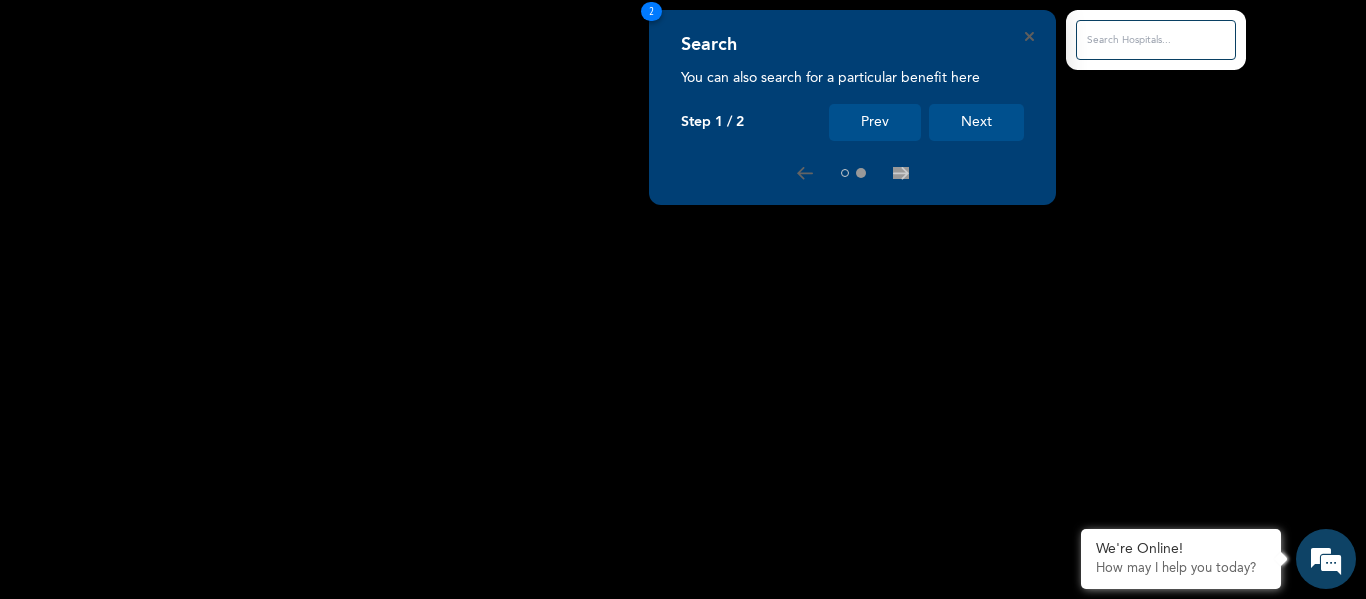 click on "Next" at bounding box center (976, 122) 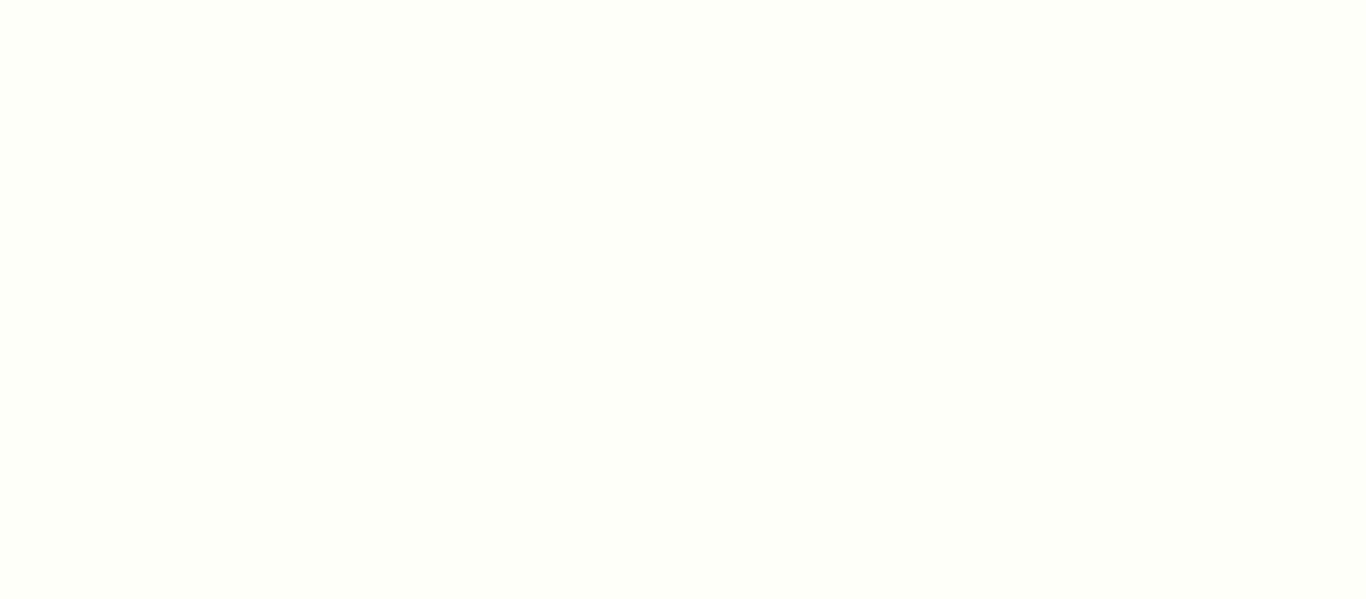 scroll, scrollTop: 0, scrollLeft: 0, axis: both 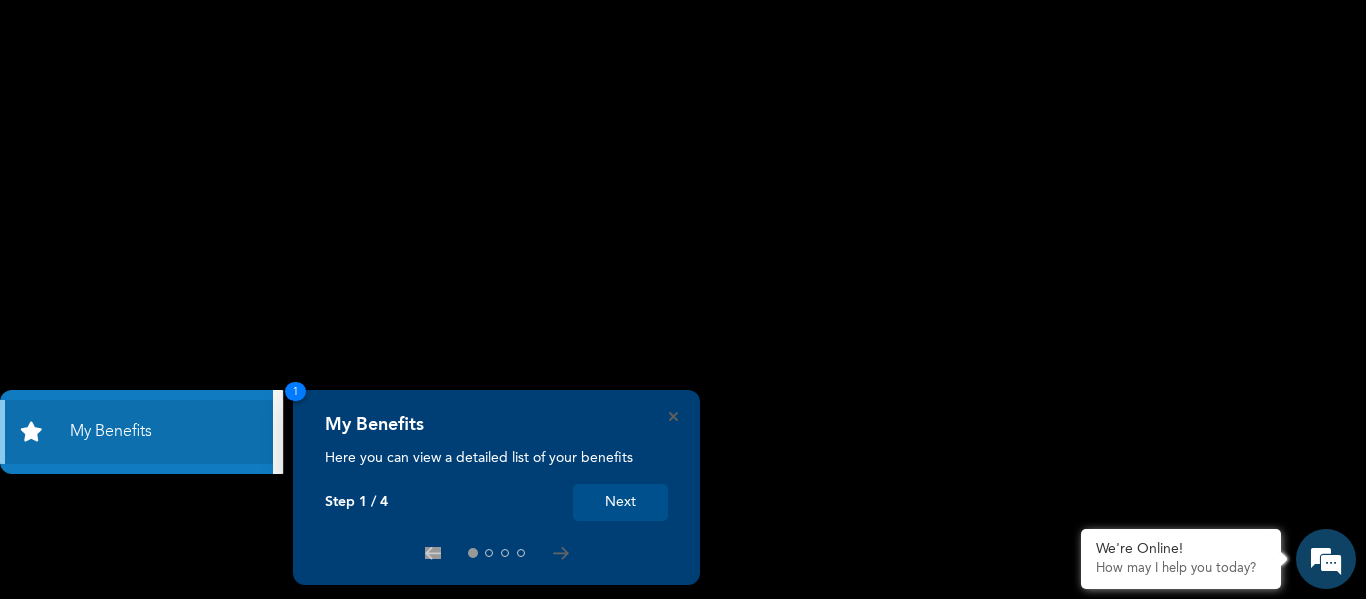 click on "Next" at bounding box center (620, 502) 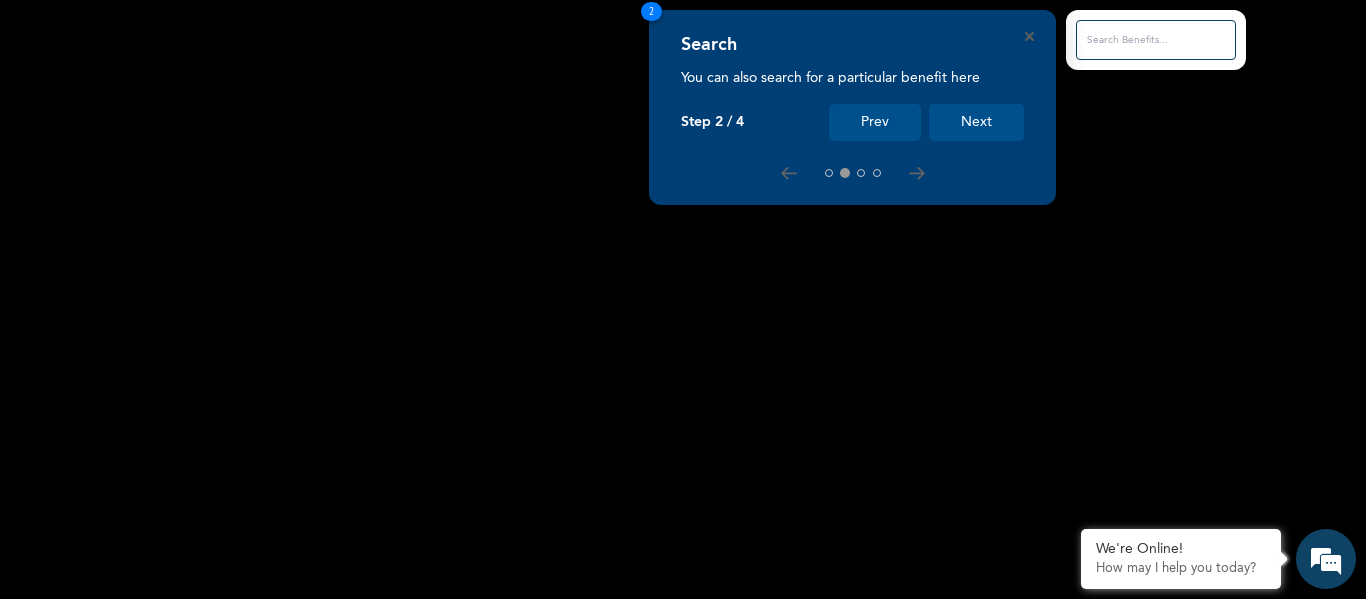 click on "Next" at bounding box center (976, 122) 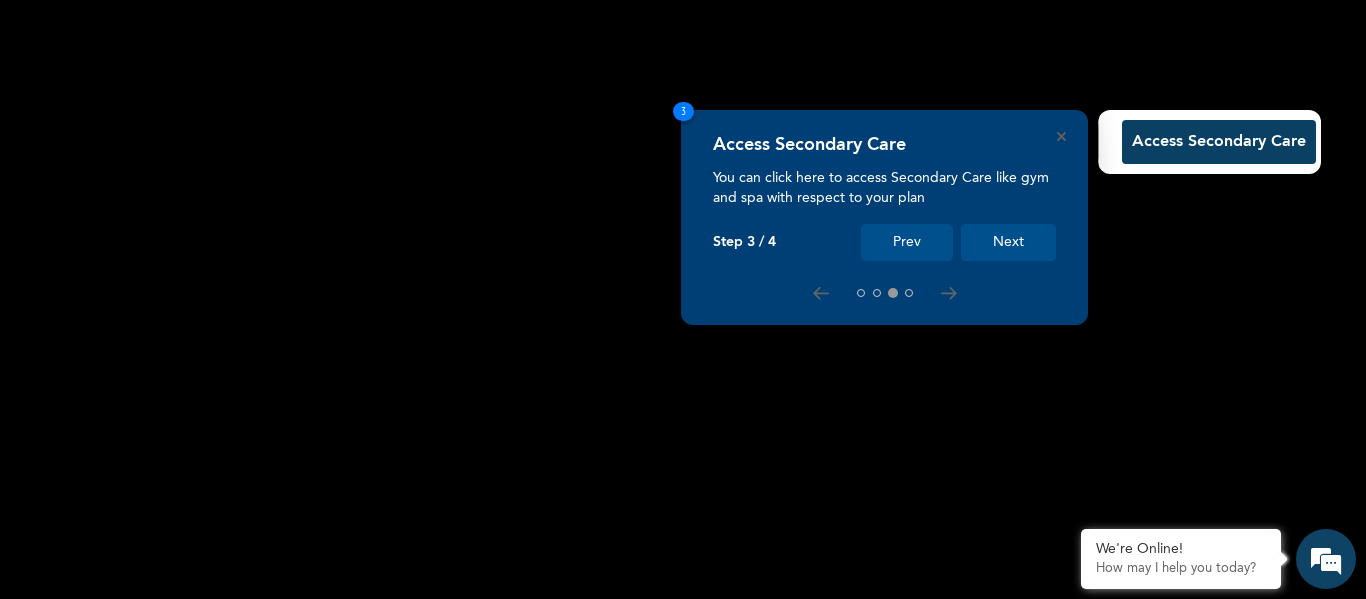 click on "Next" at bounding box center (1008, 242) 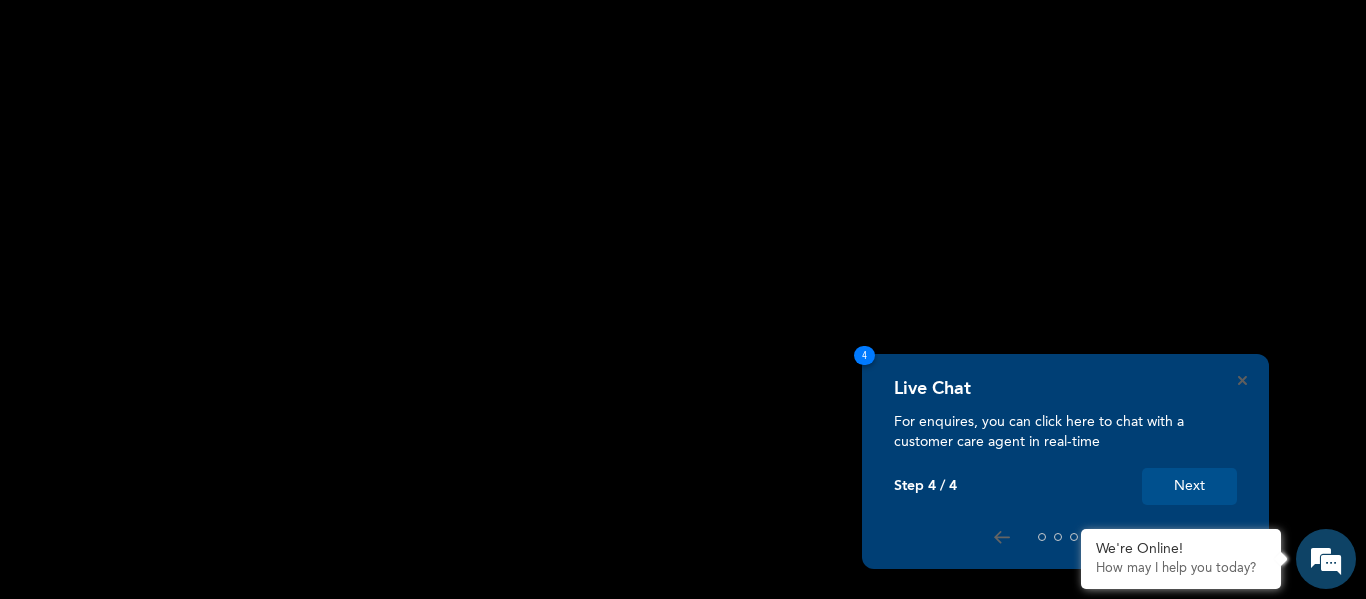 click on "Next" at bounding box center [1189, 486] 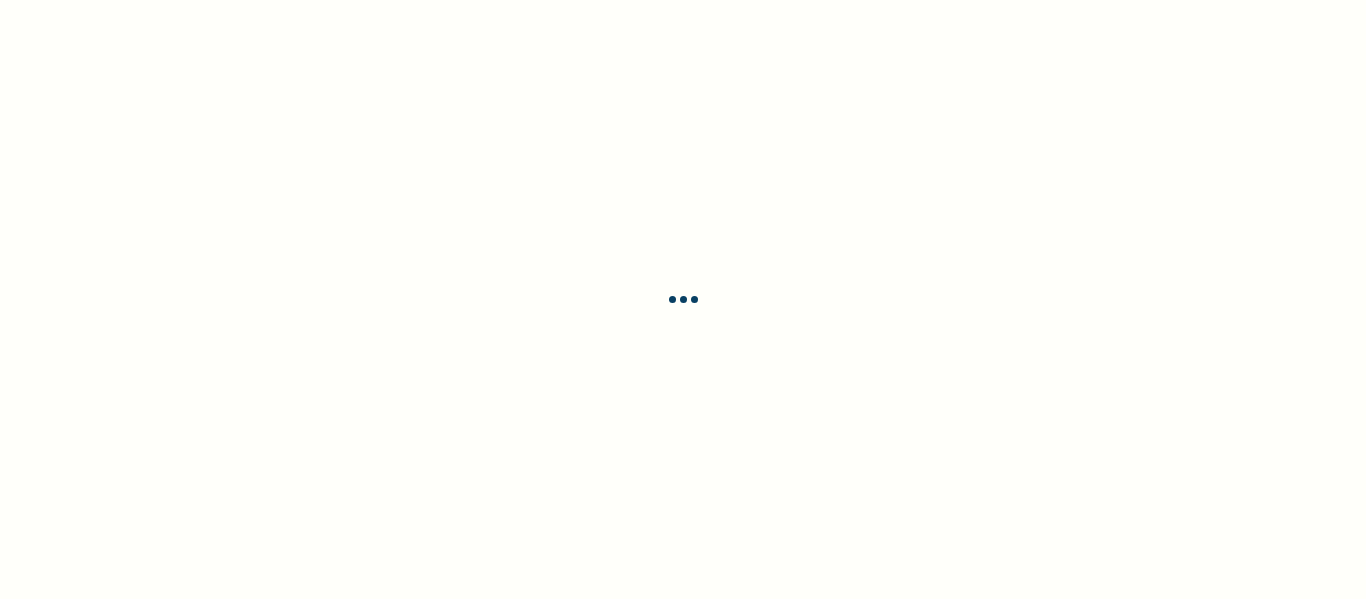 scroll, scrollTop: 0, scrollLeft: 0, axis: both 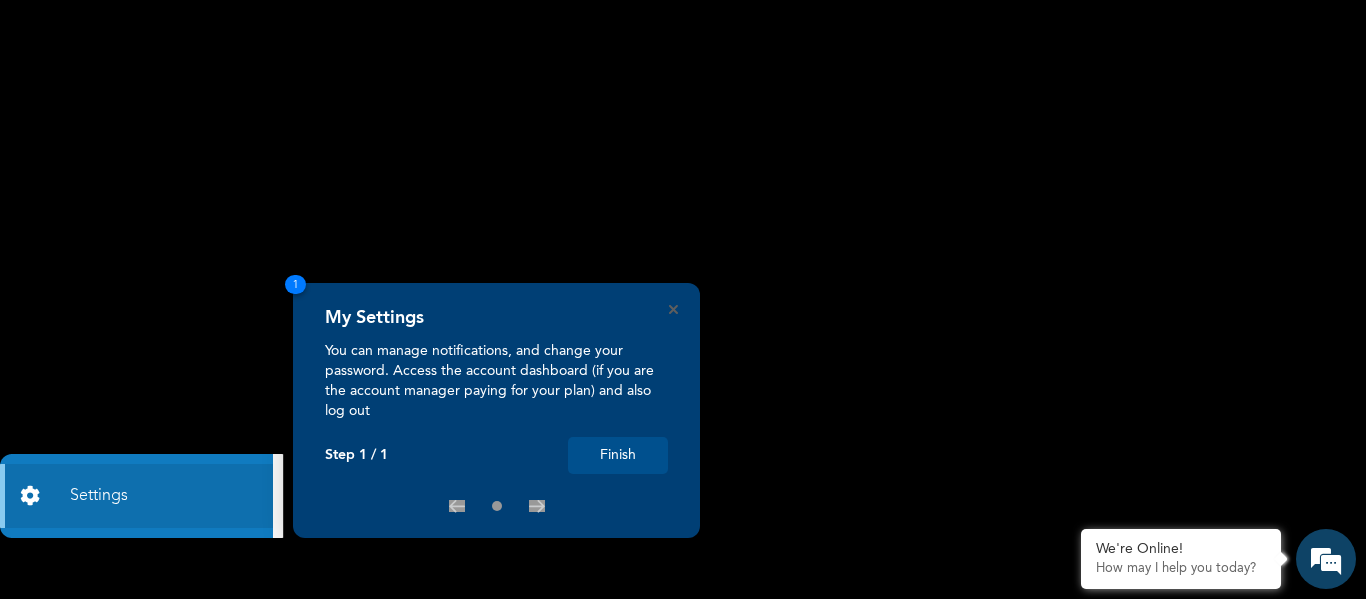 click on "Finish" at bounding box center (618, 455) 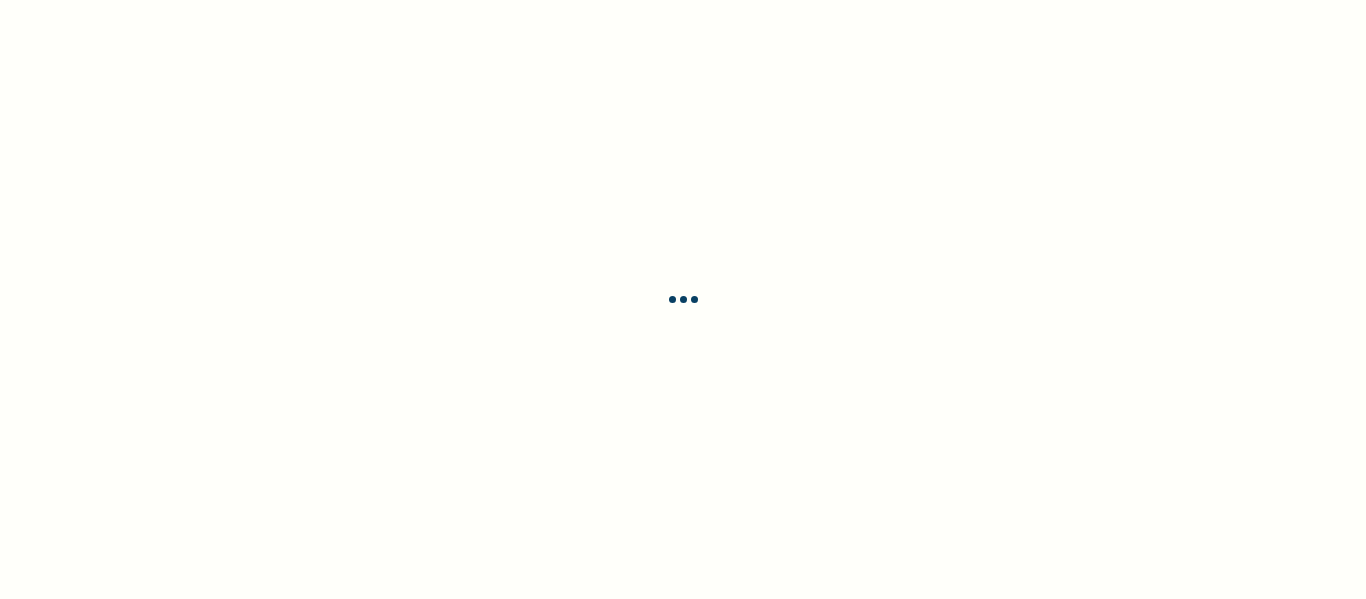 scroll, scrollTop: 0, scrollLeft: 0, axis: both 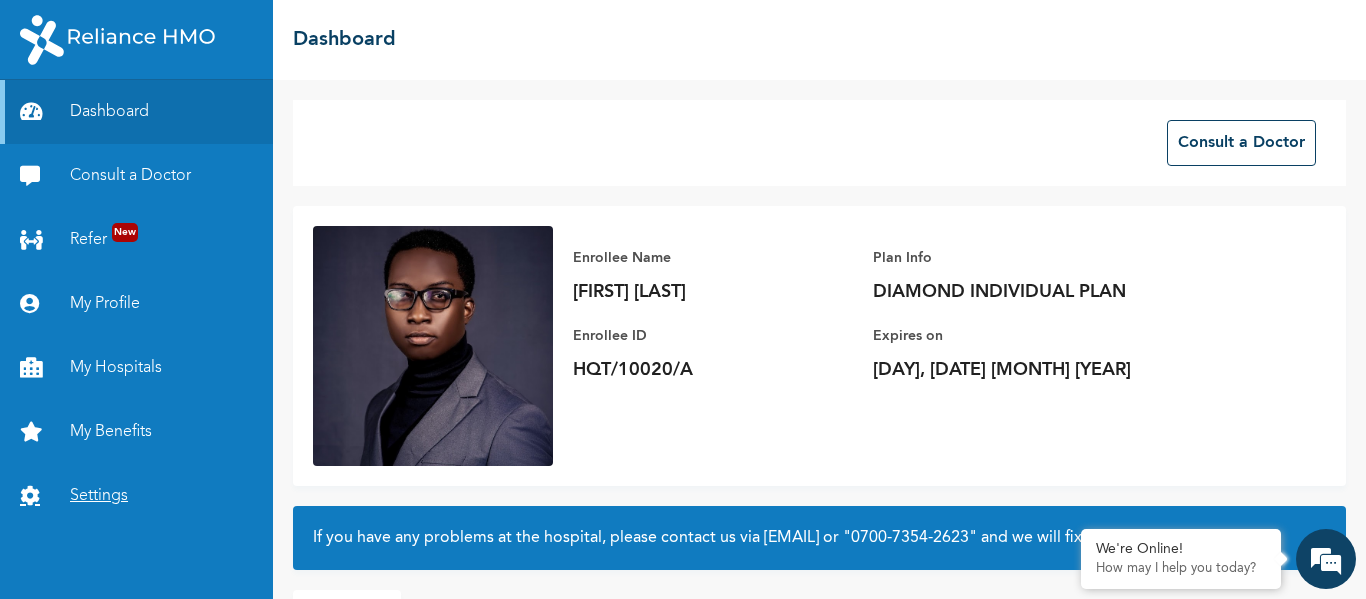 click on "Settings" at bounding box center (136, 496) 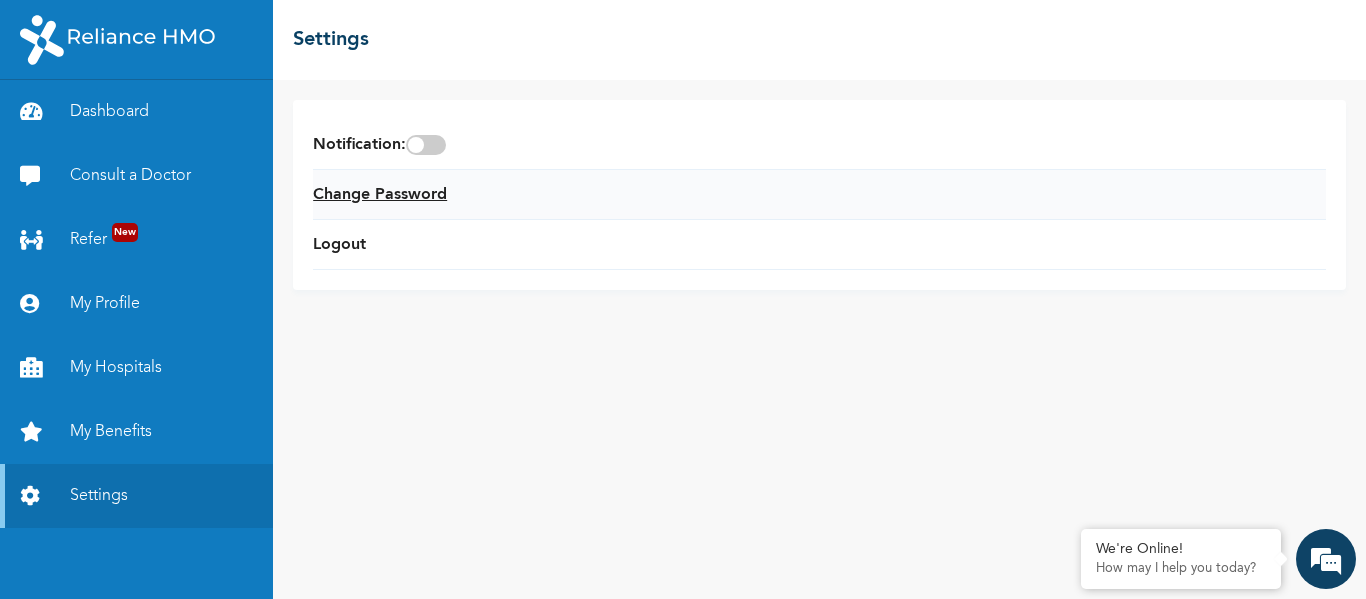 click on "Change Password" at bounding box center (380, 195) 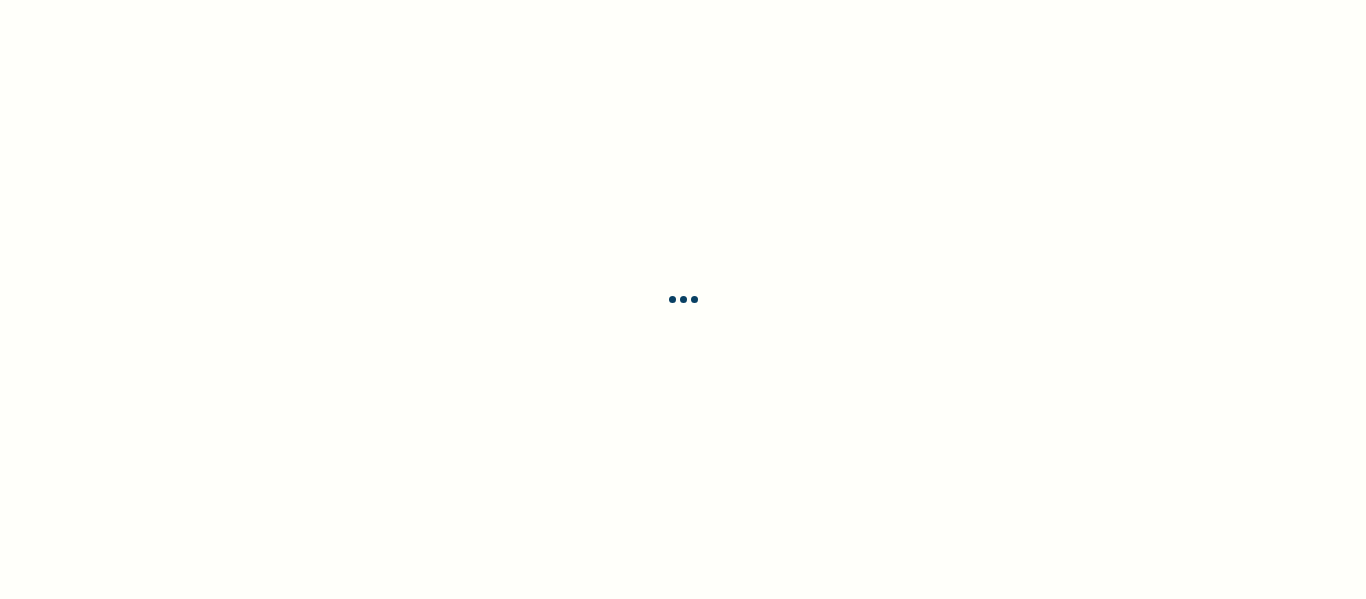 scroll, scrollTop: 0, scrollLeft: 0, axis: both 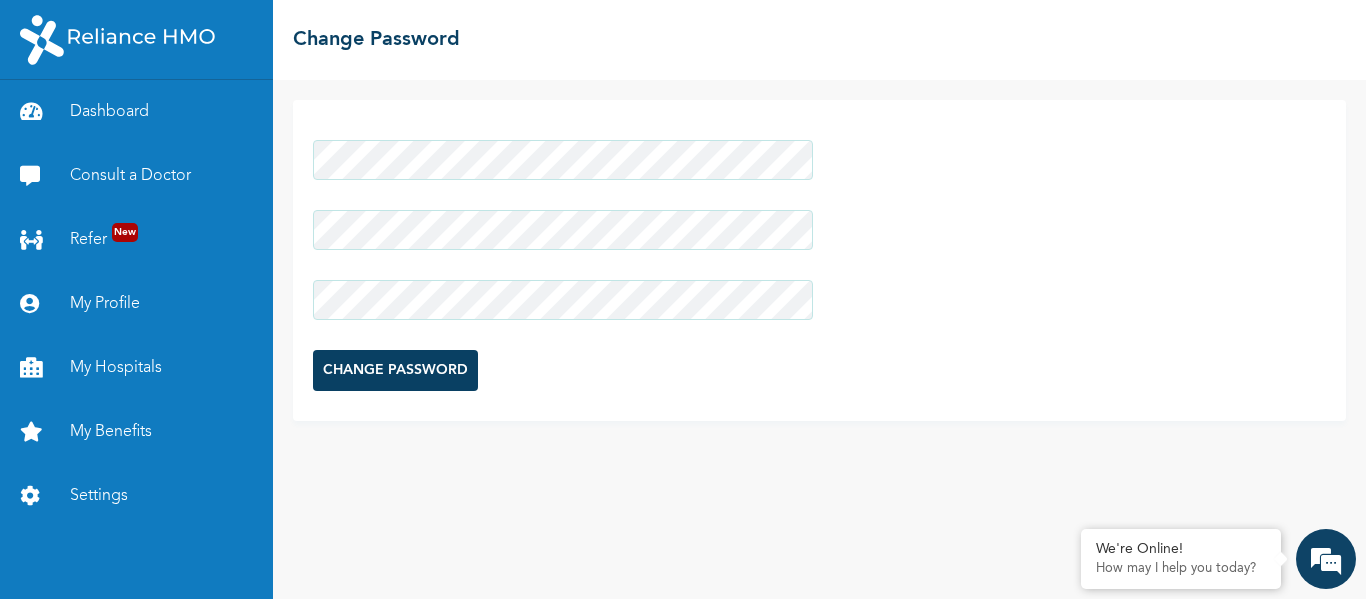 click on "CHANGE PASSWORD" at bounding box center (819, 260) 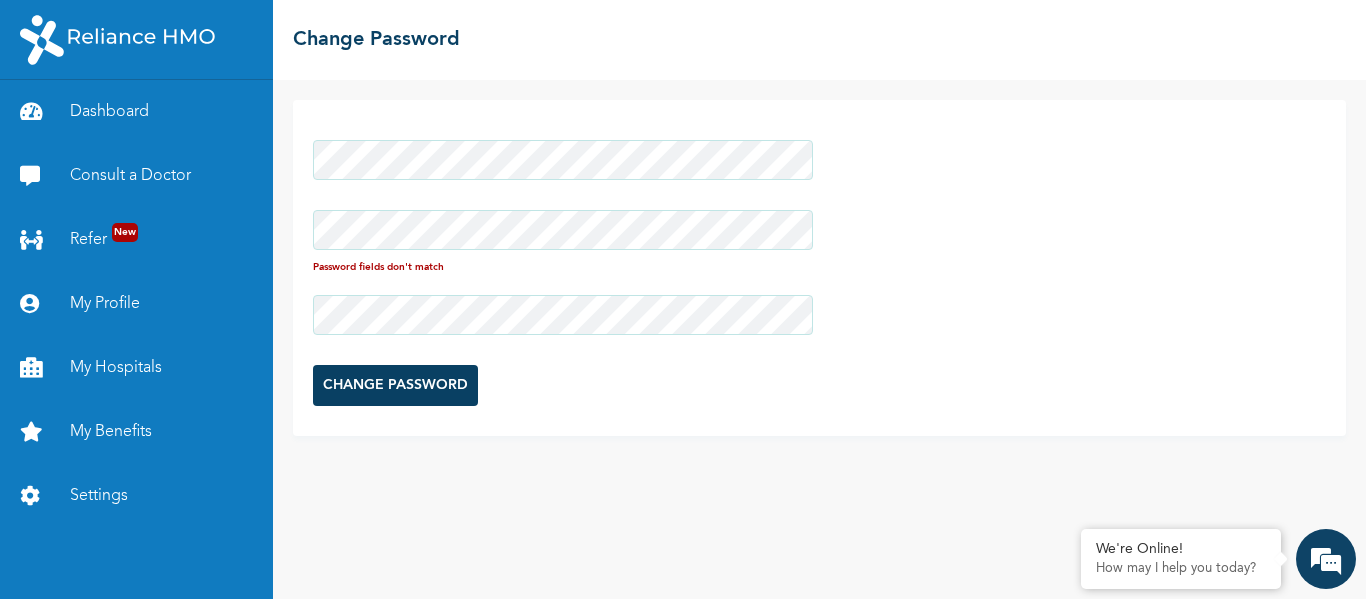 click on "Password fields don't match CHANGE PASSWORD" at bounding box center (563, 273) 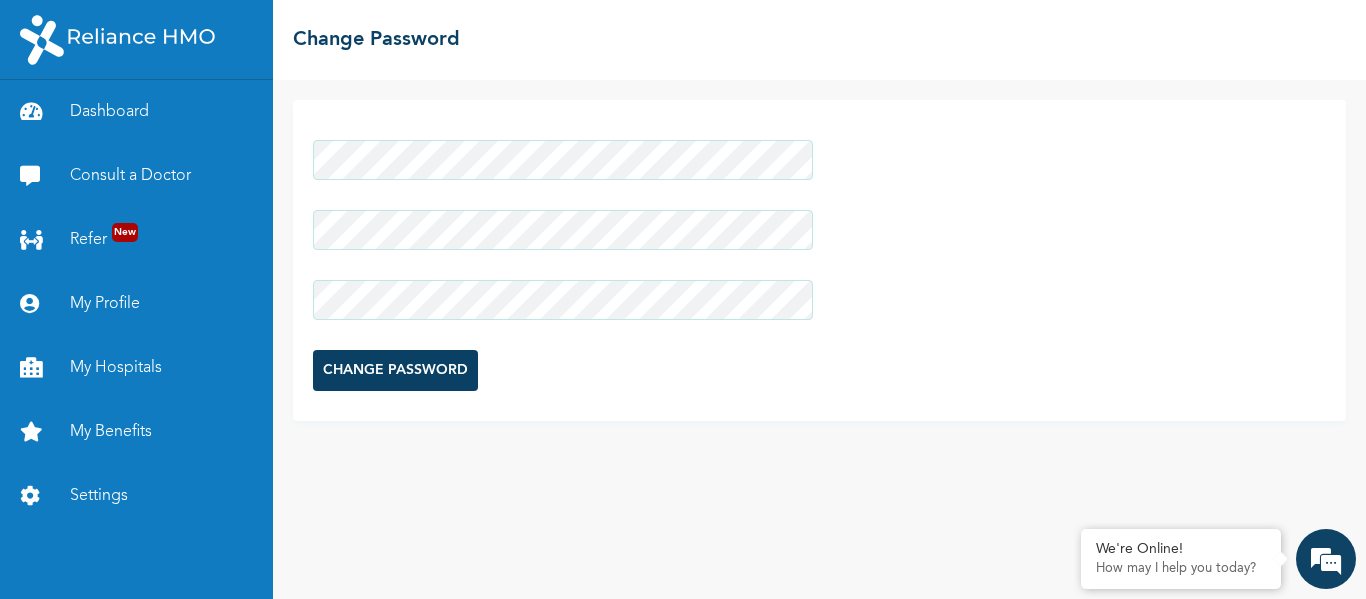 click on "CHANGE PASSWORD" at bounding box center [395, 370] 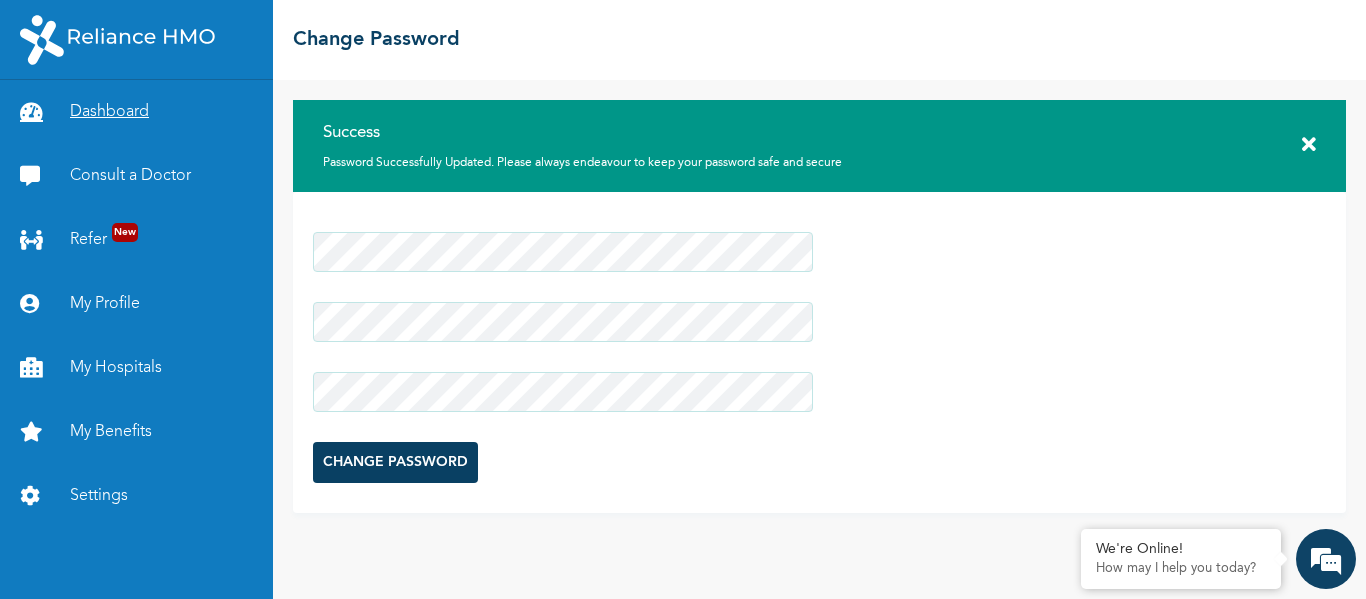 click on "Dashboard" at bounding box center [136, 112] 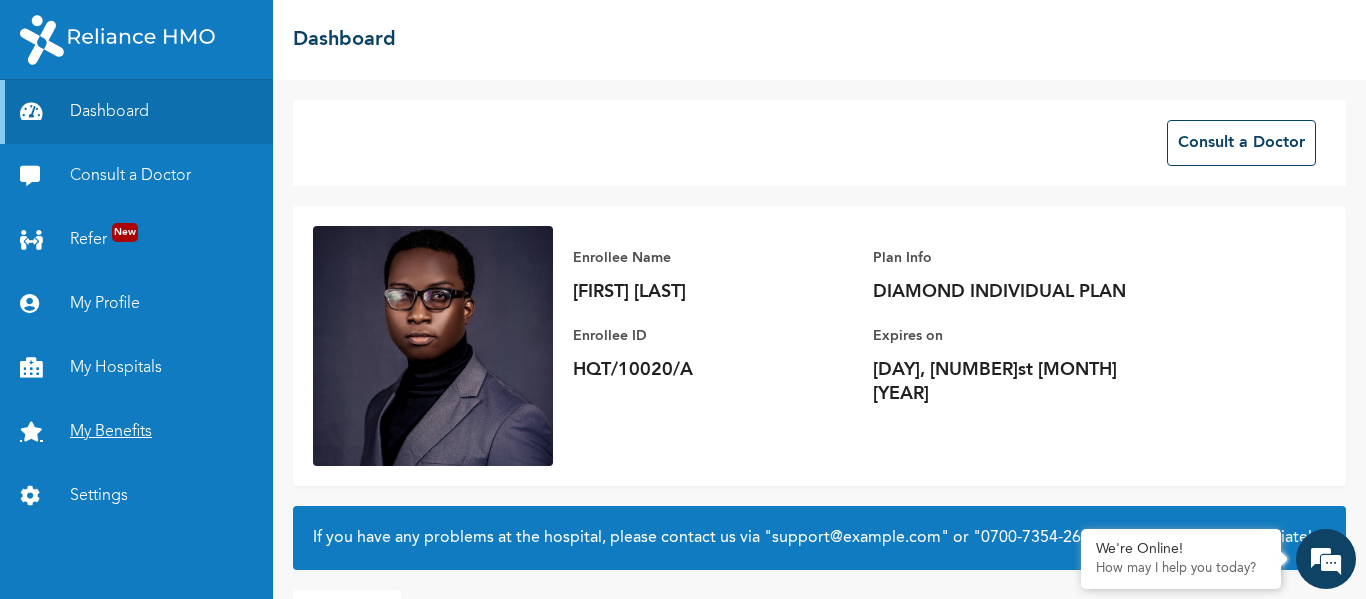 click on "My Benefits" at bounding box center (136, 432) 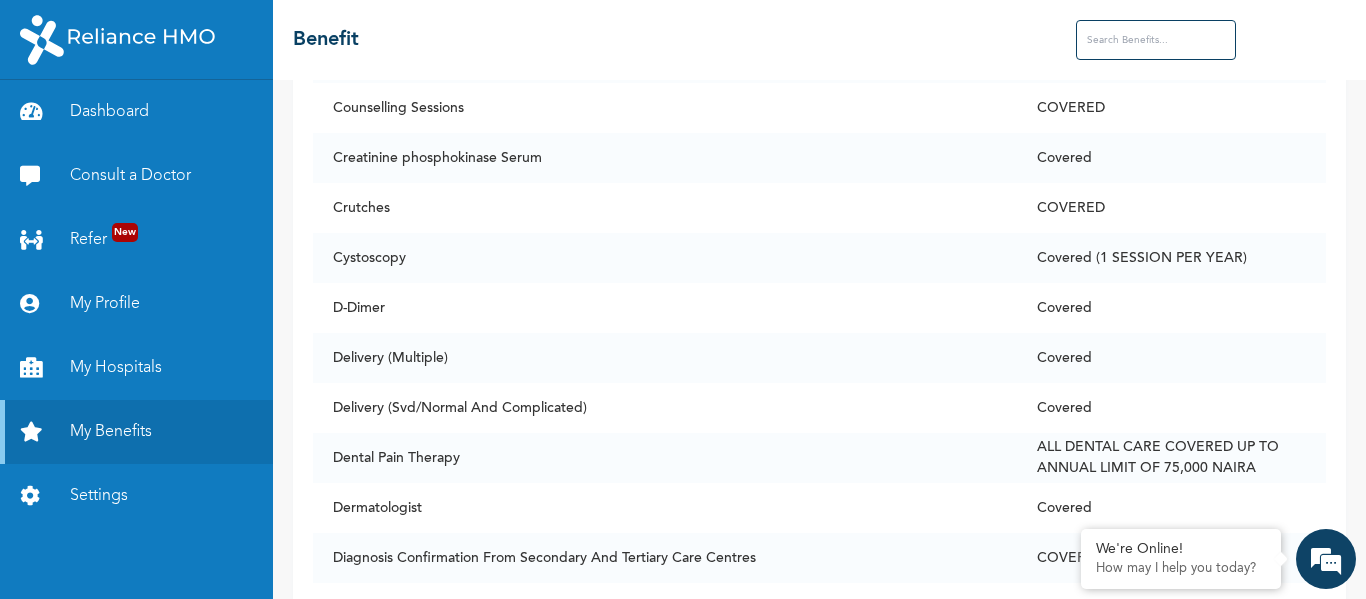 scroll, scrollTop: 3308, scrollLeft: 0, axis: vertical 